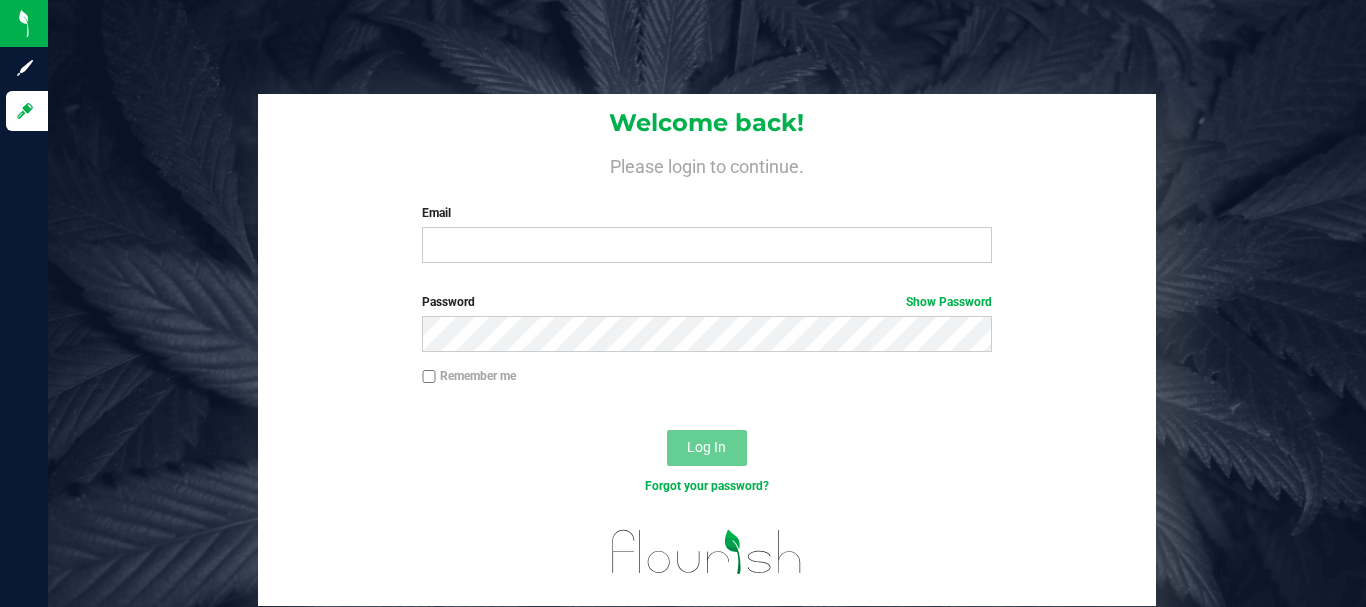scroll, scrollTop: 0, scrollLeft: 0, axis: both 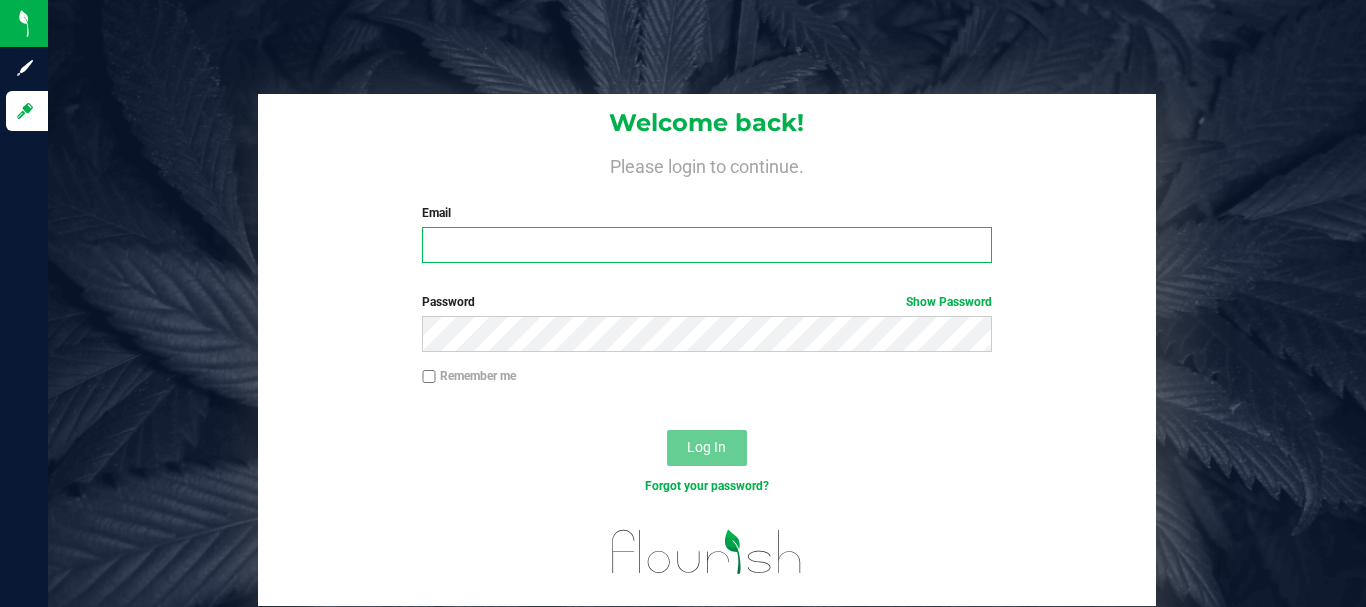 type on "[EMAIL]" 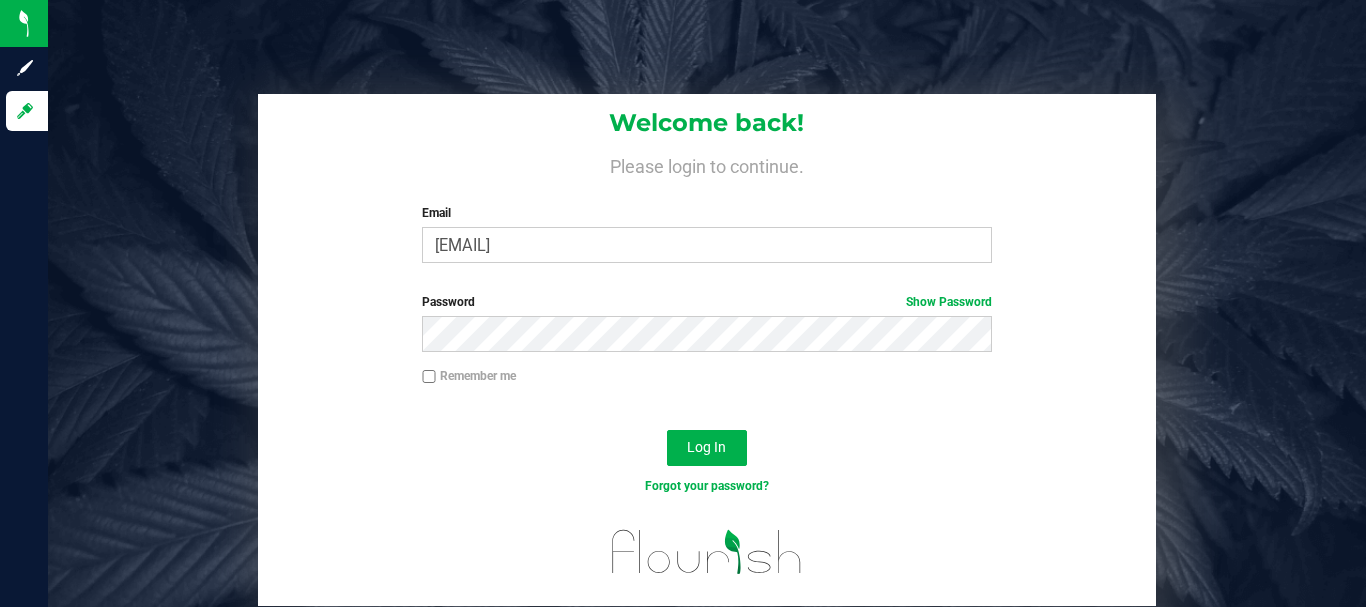 click on "Remember me" at bounding box center [429, 377] 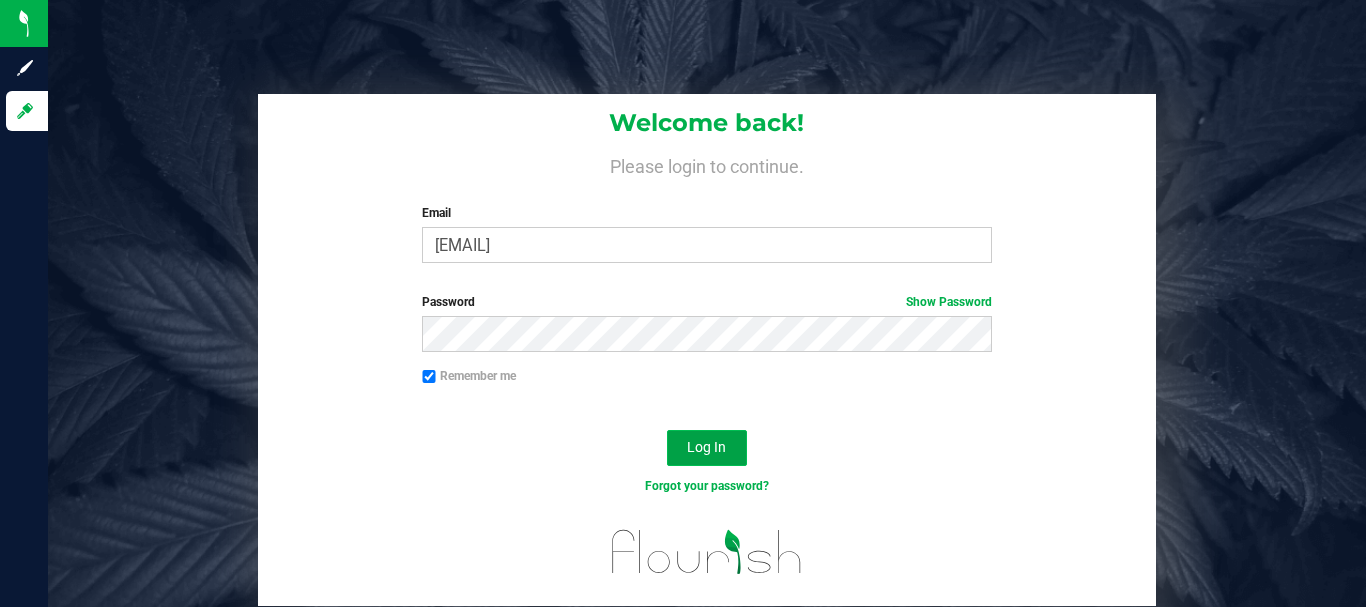 click on "Log In" at bounding box center (707, 448) 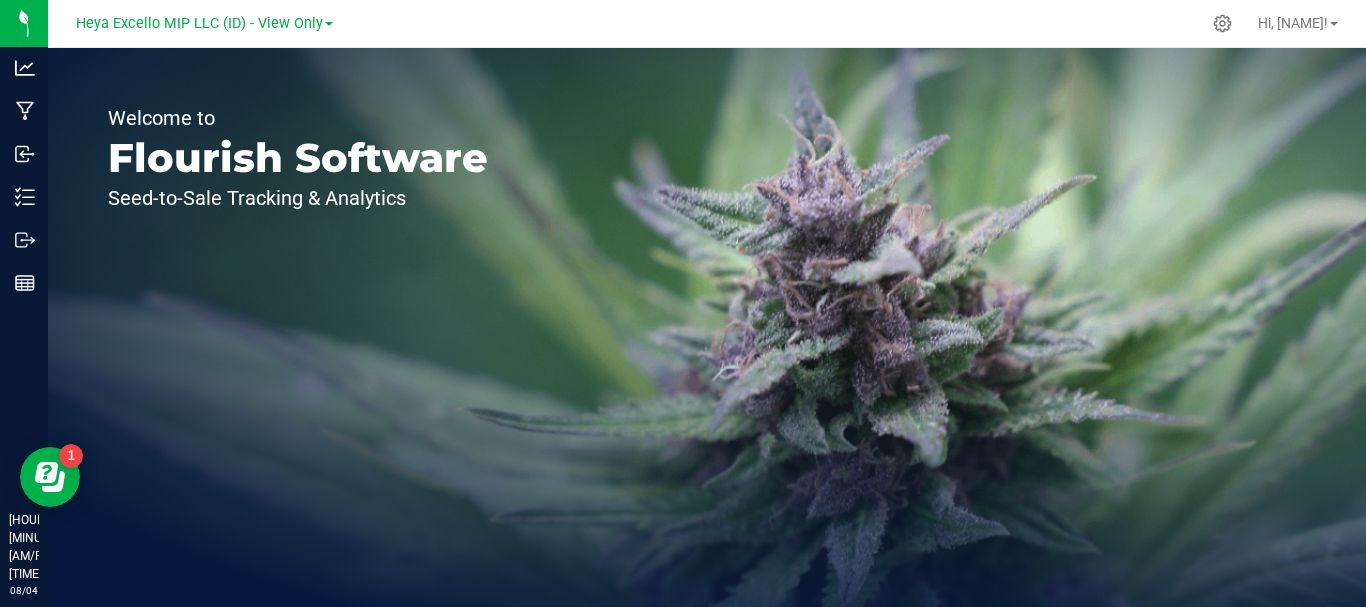 scroll, scrollTop: 0, scrollLeft: 0, axis: both 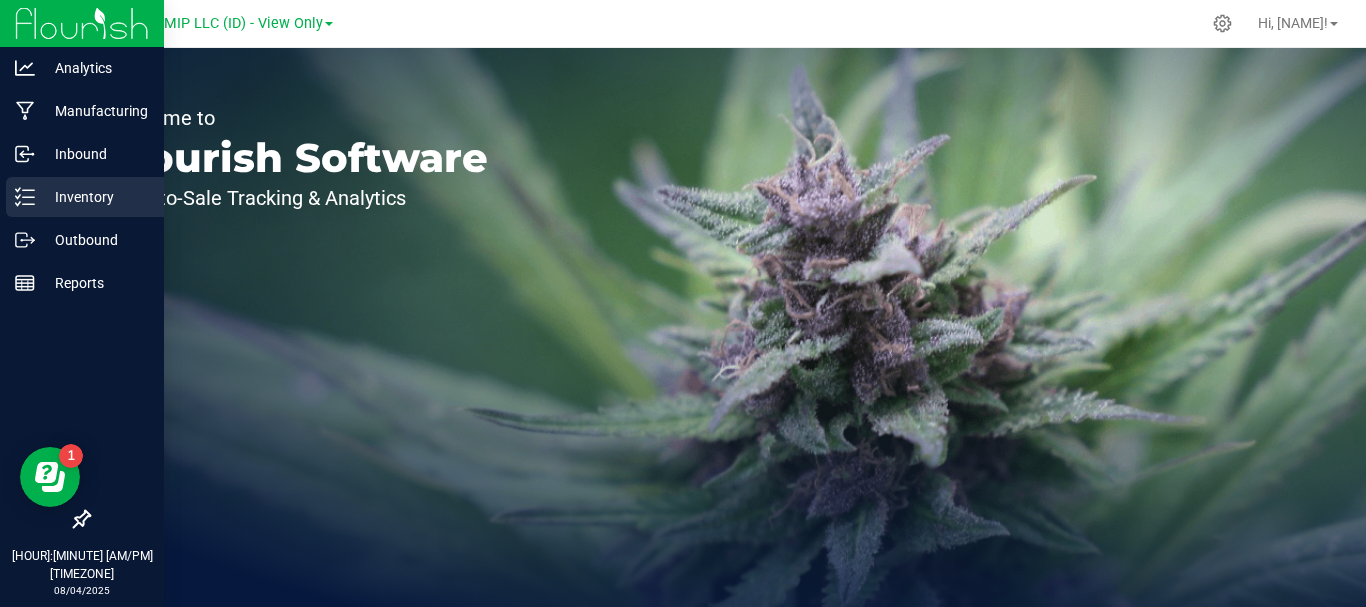 click on "Inventory" at bounding box center [95, 197] 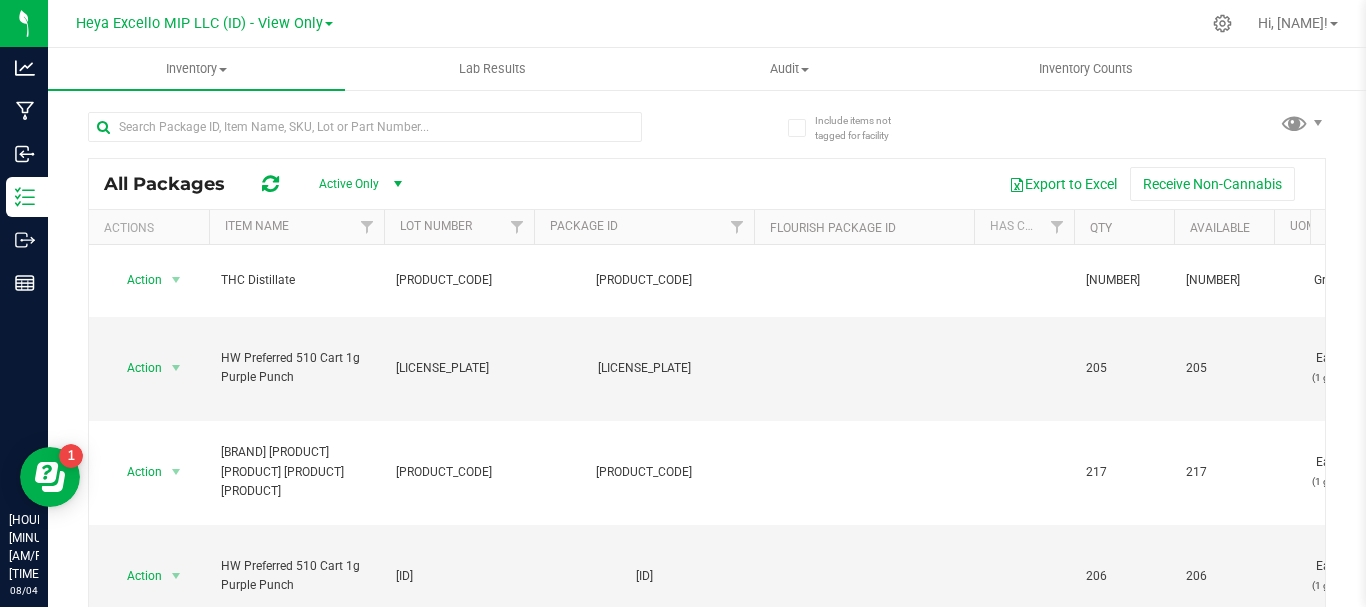 click on "Heya Excello MIP LLC (ID) - View Only" at bounding box center (204, 22) 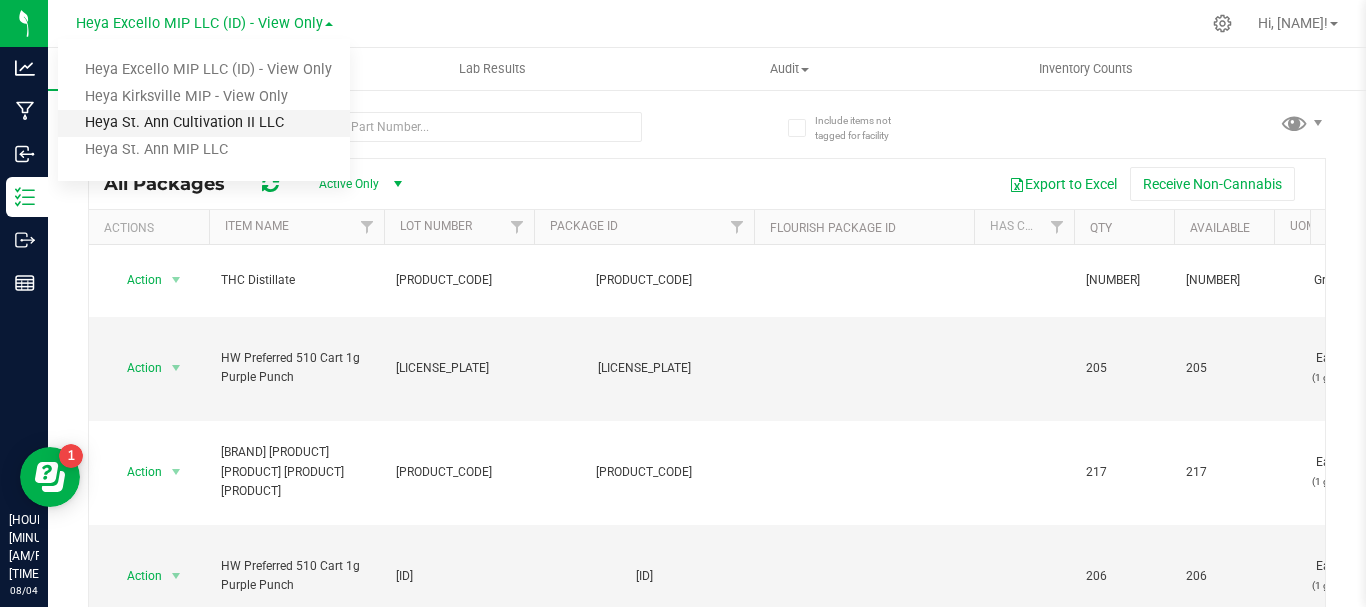 click on "Heya St. Ann Cultivation II LLC" at bounding box center (204, 123) 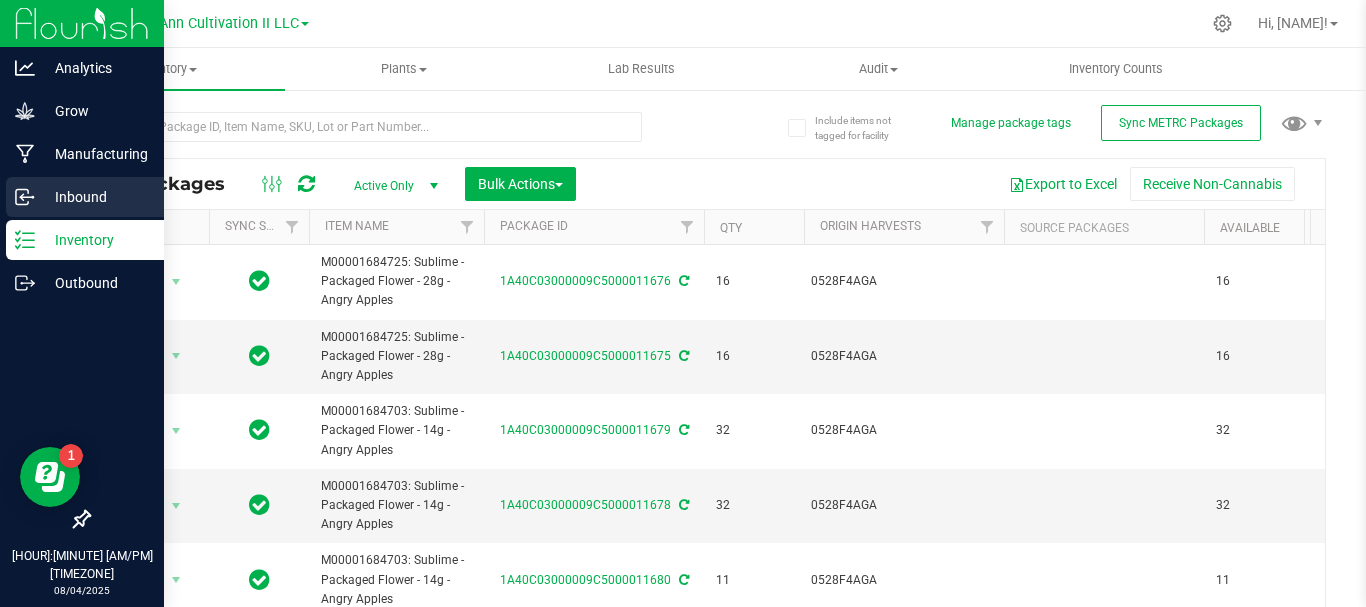 click on "Inbound" at bounding box center (95, 197) 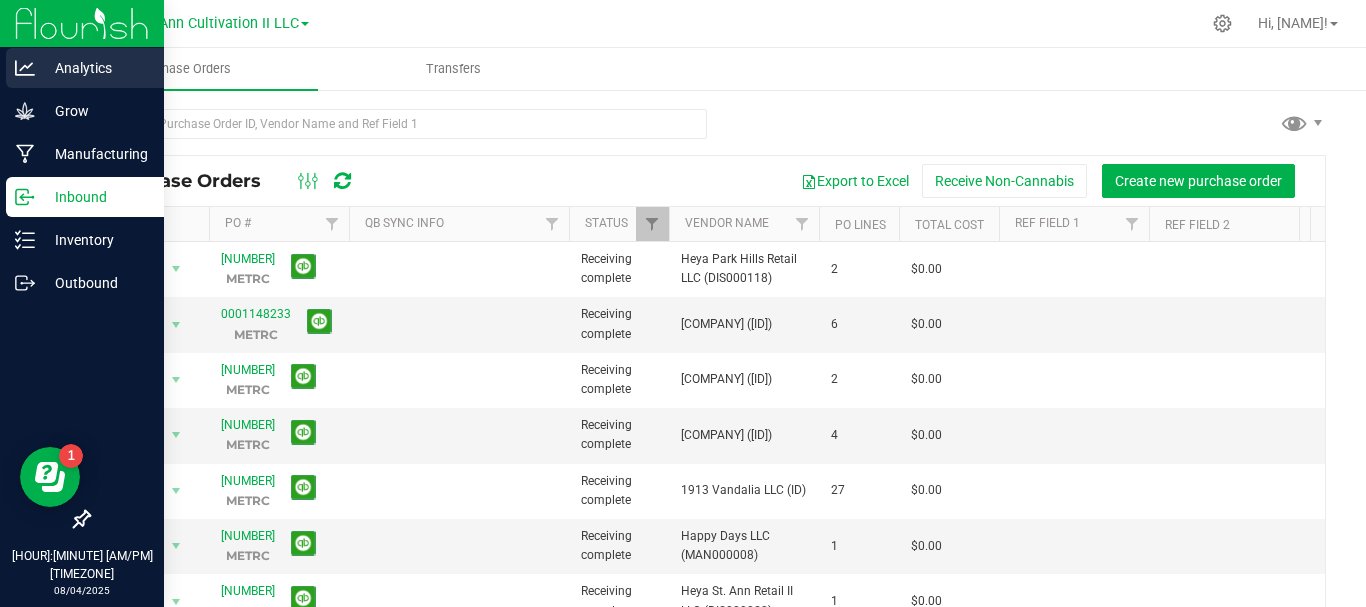 click on "Analytics" at bounding box center (95, 68) 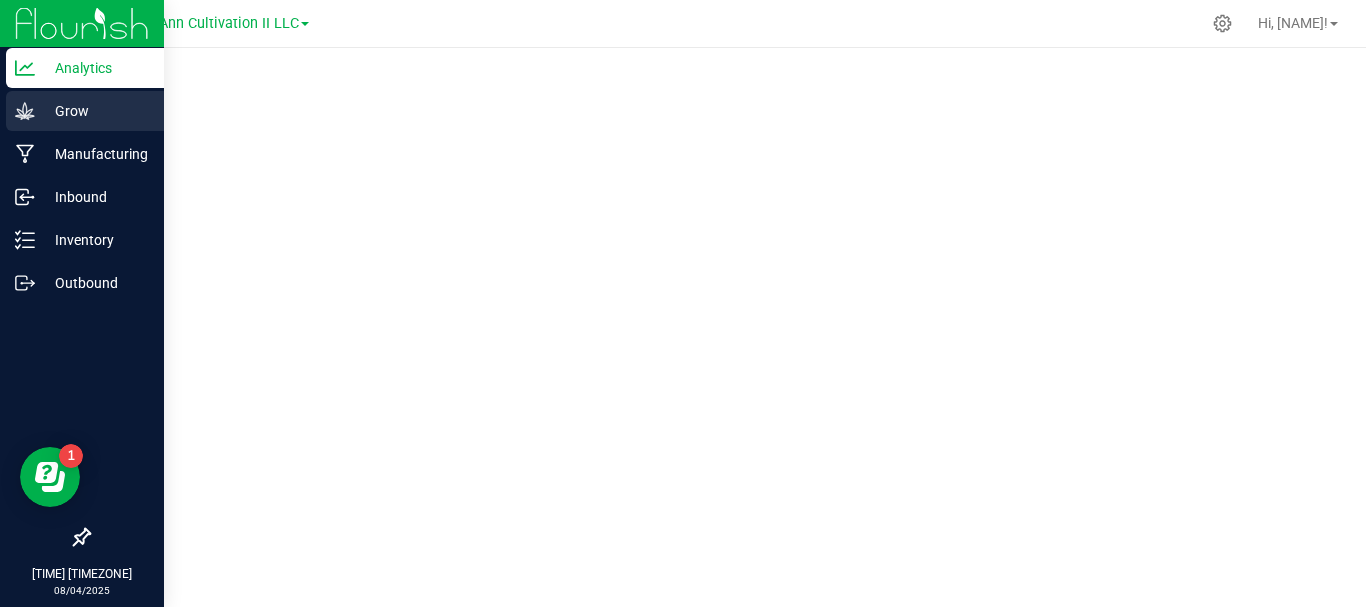 click on "Grow" at bounding box center [95, 111] 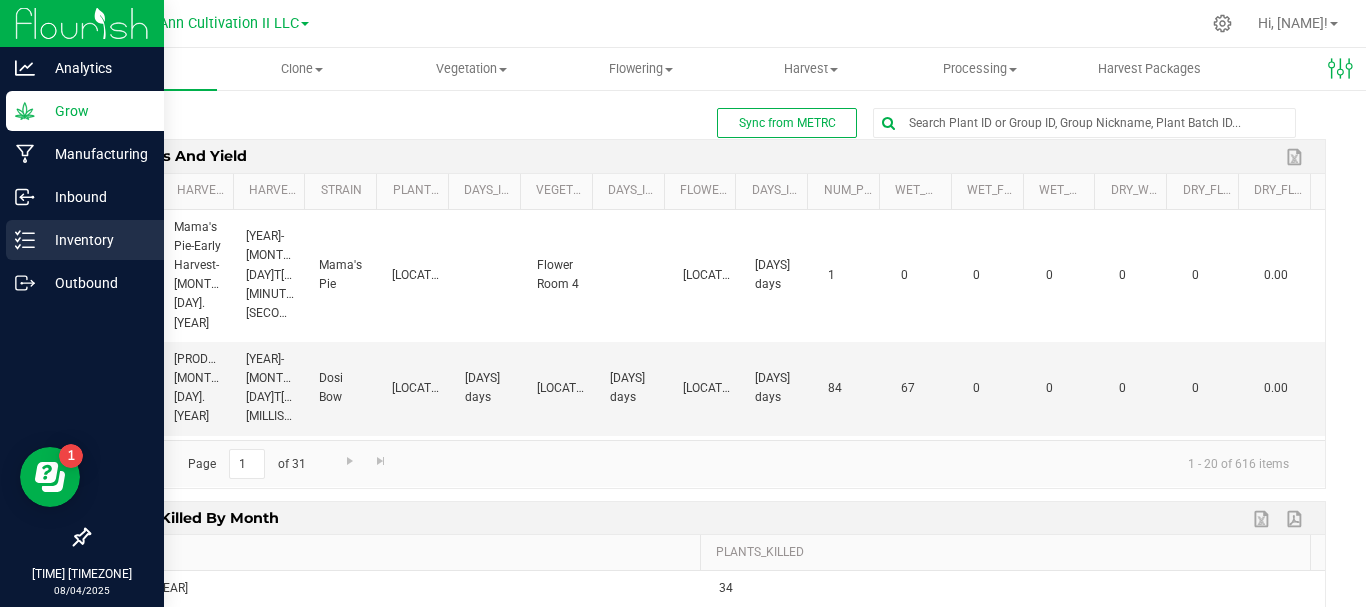 click on "Inventory" at bounding box center [95, 240] 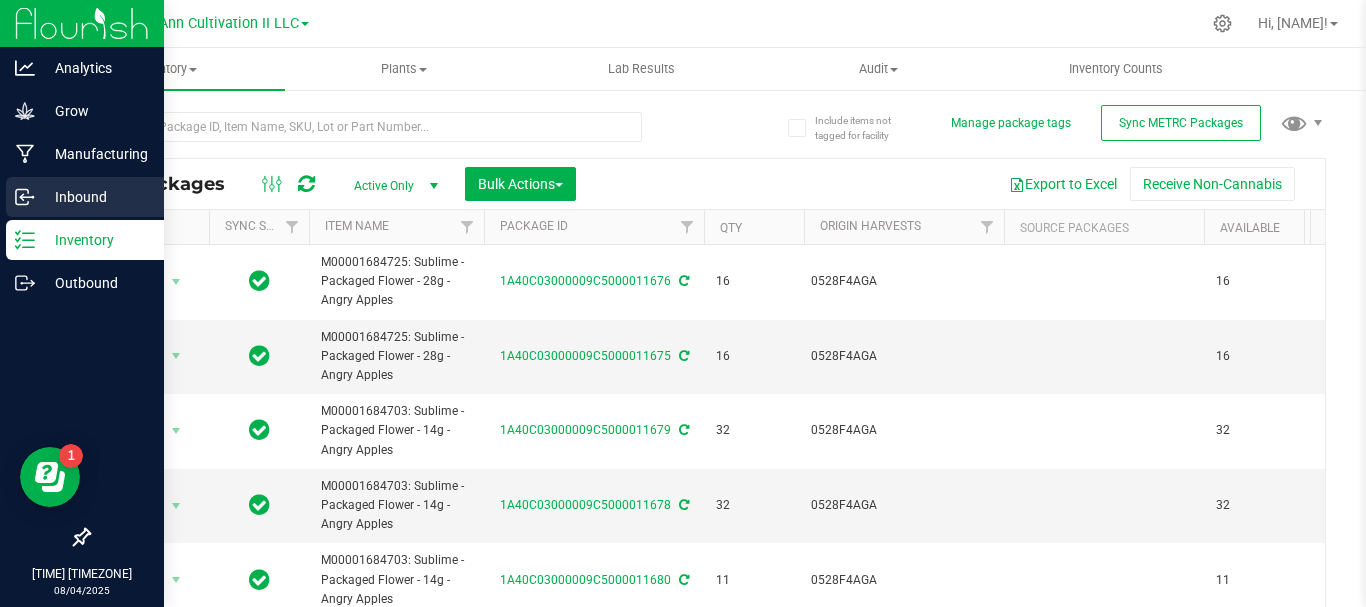 click on "Inbound" at bounding box center [95, 197] 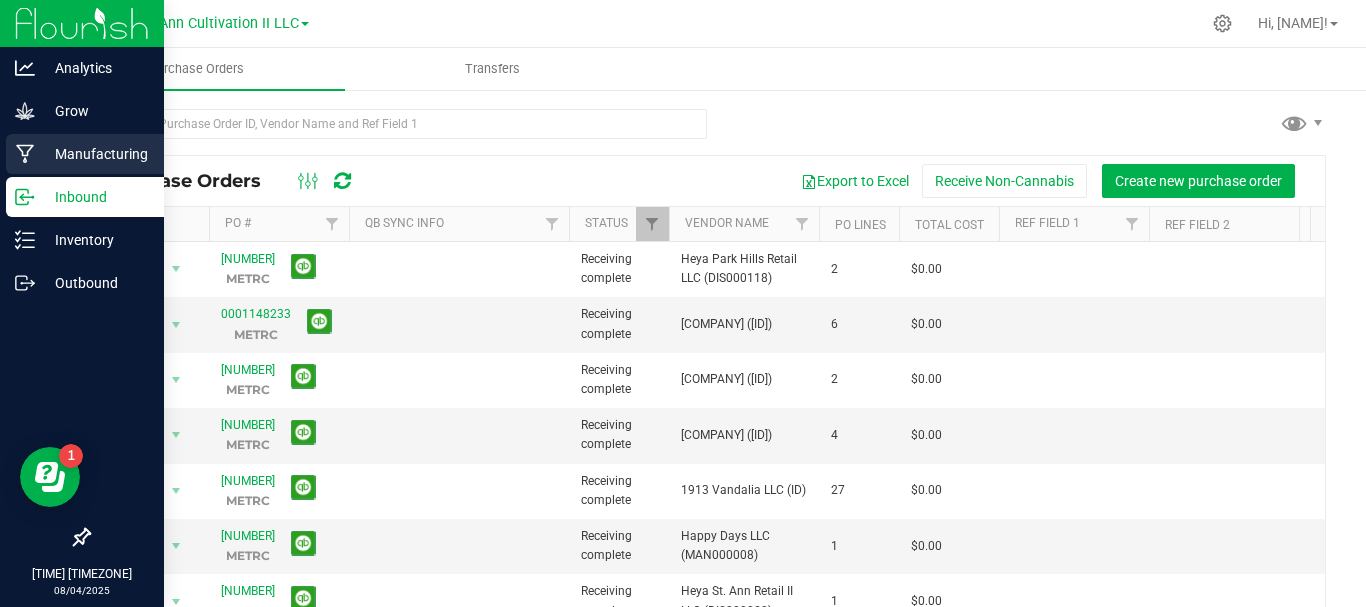 click on "Manufacturing" at bounding box center [95, 154] 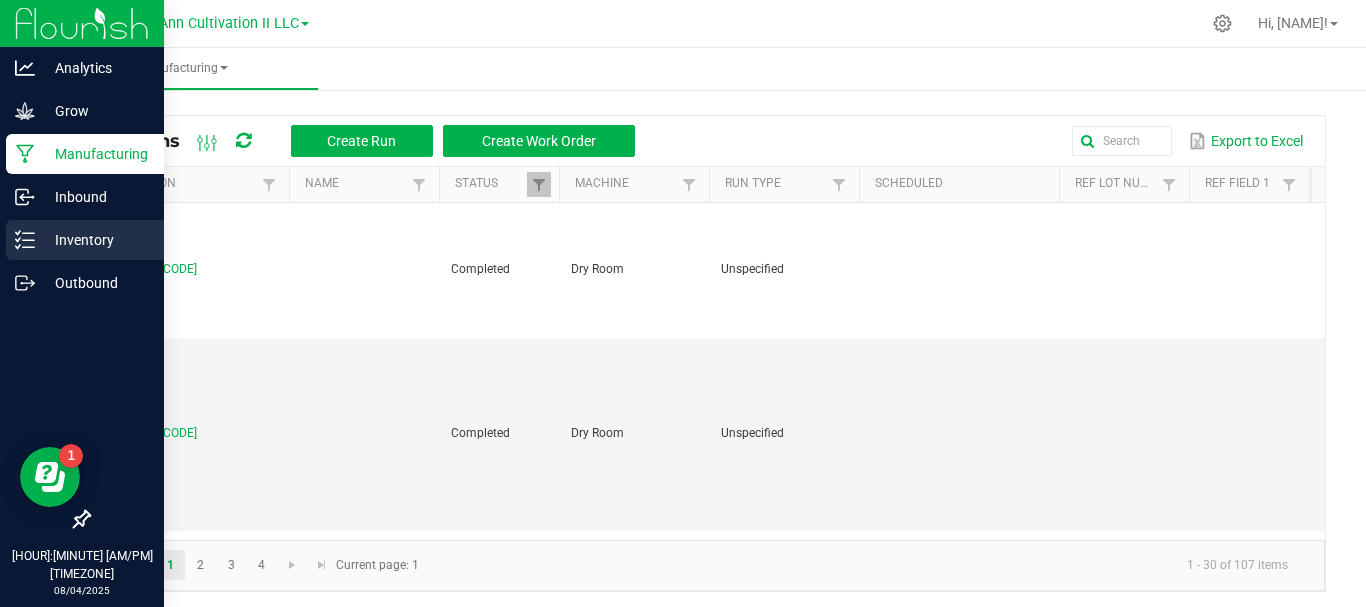 click on "Inventory" at bounding box center [95, 240] 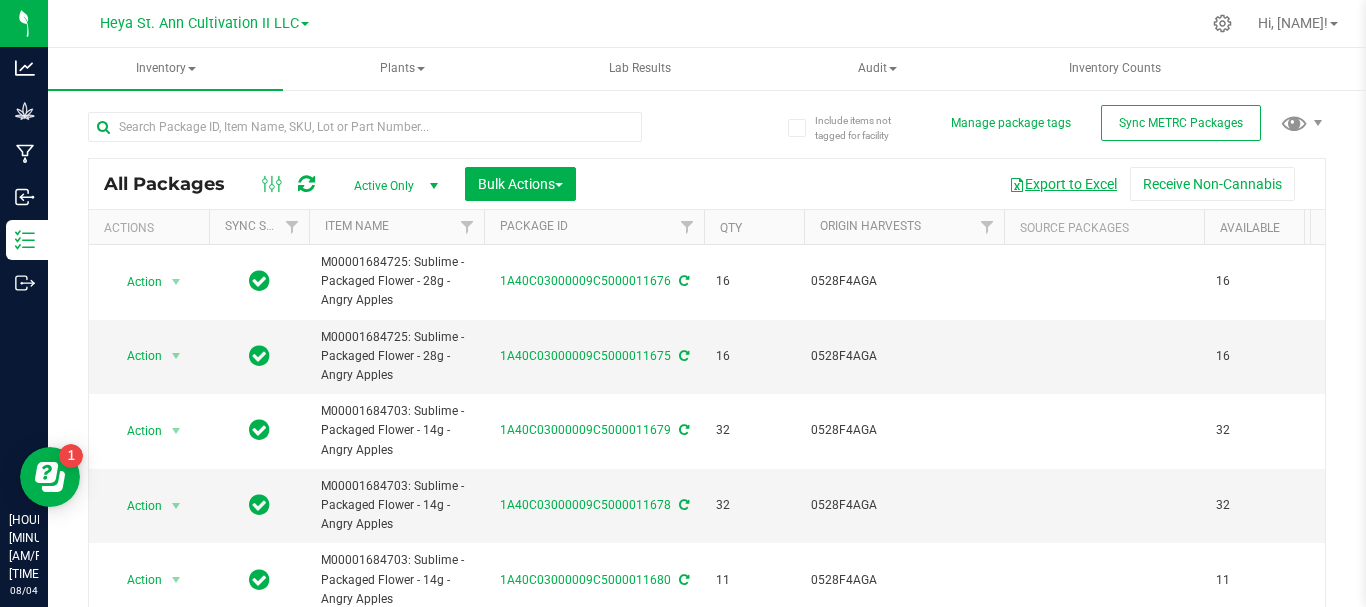 click on "Export to Excel" at bounding box center [1063, 184] 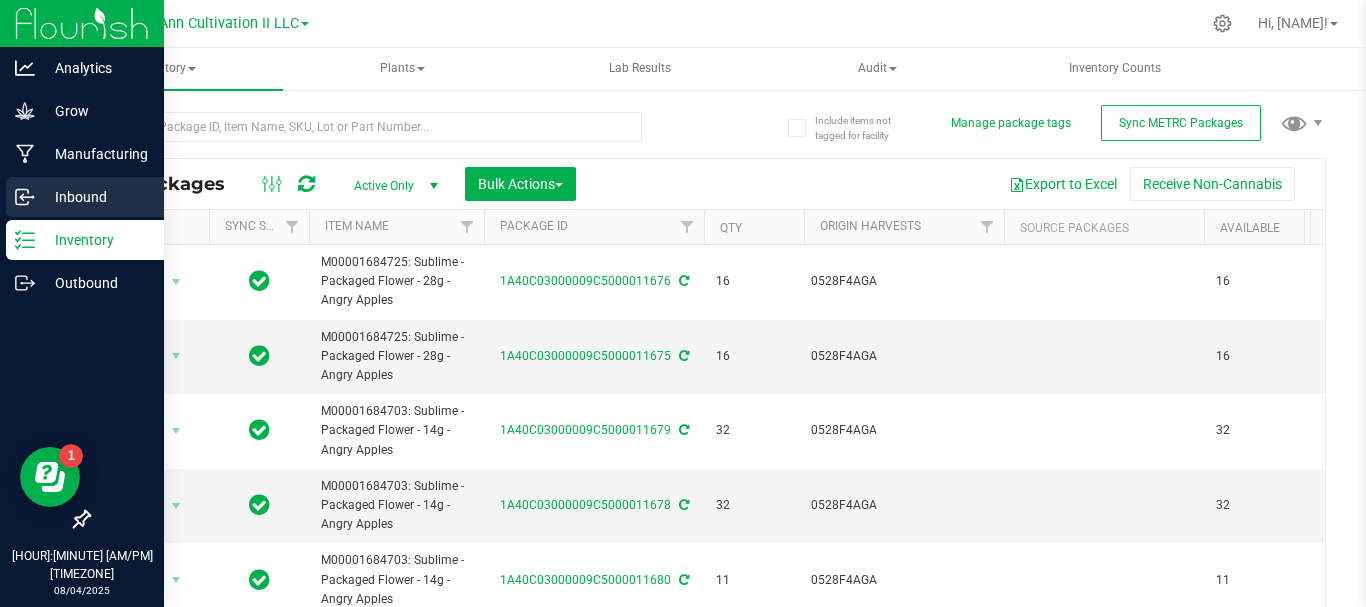 click on "Inbound" at bounding box center (95, 197) 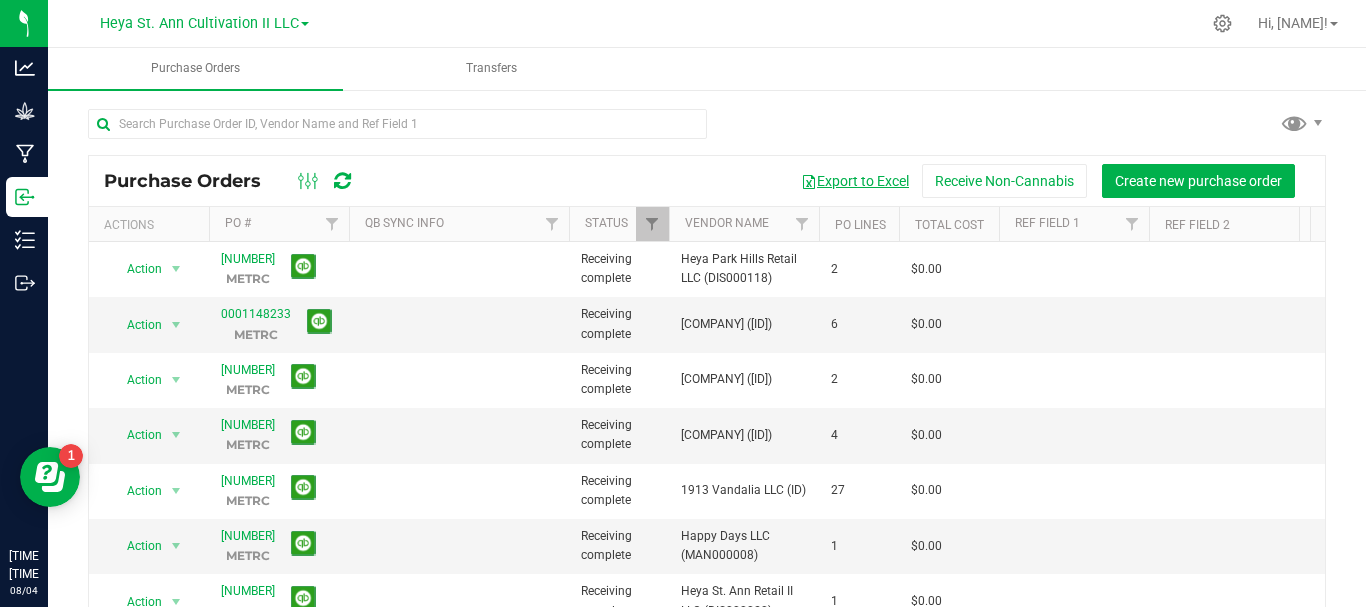click on "Export to Excel" at bounding box center [855, 181] 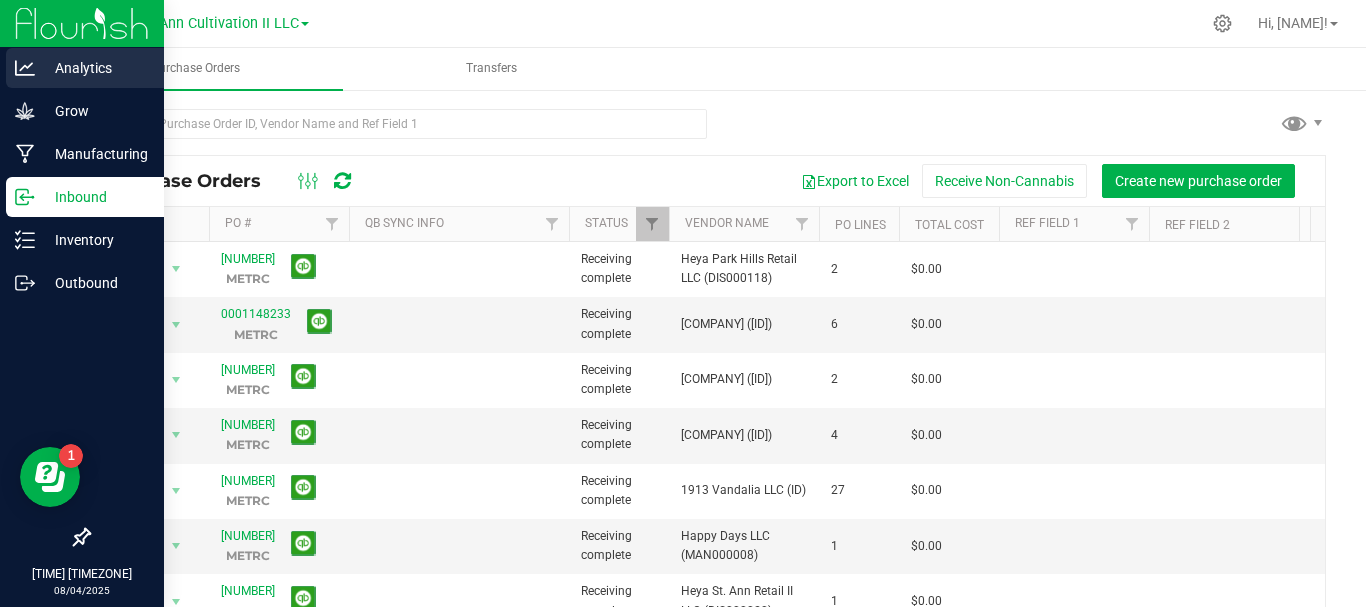 click on "Analytics" at bounding box center (95, 68) 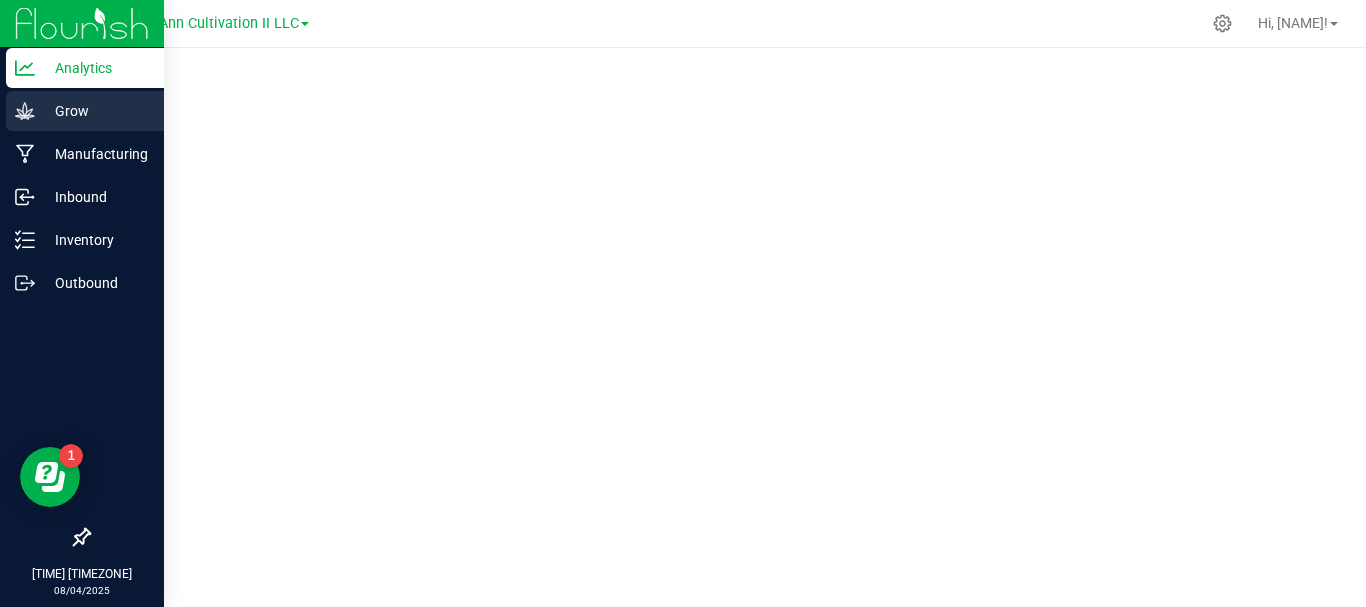 click on "Grow" at bounding box center [95, 111] 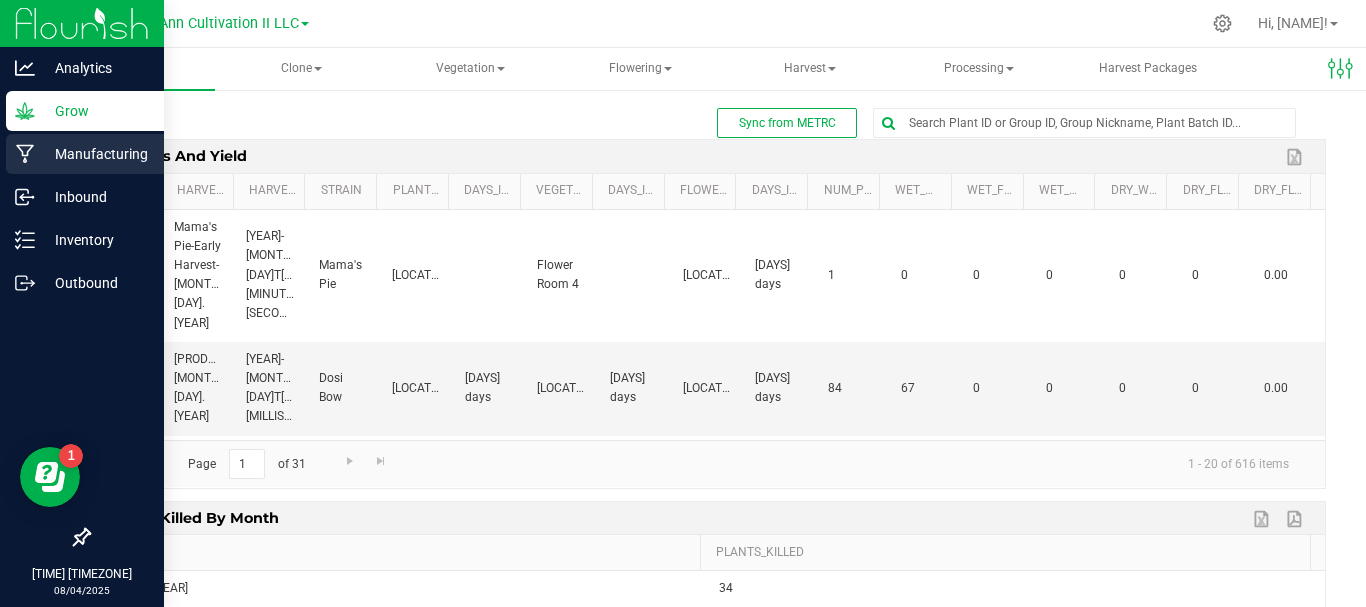 click on "Manufacturing" at bounding box center [95, 154] 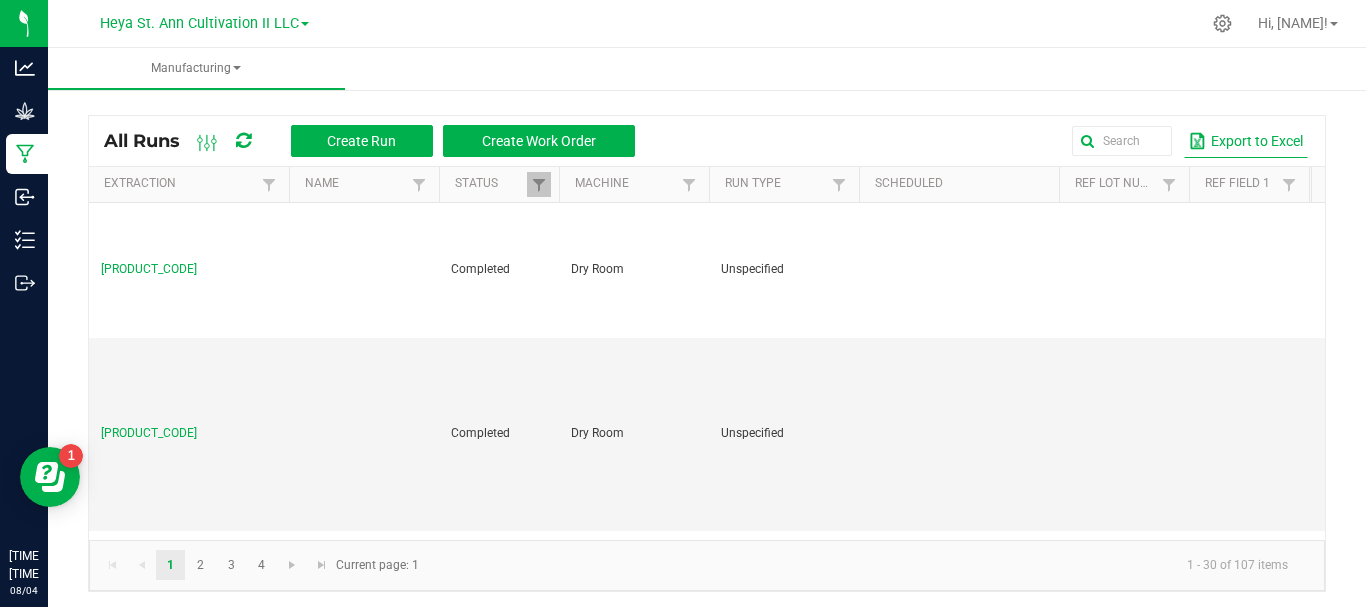 click on "Export to Excel" at bounding box center [1246, 141] 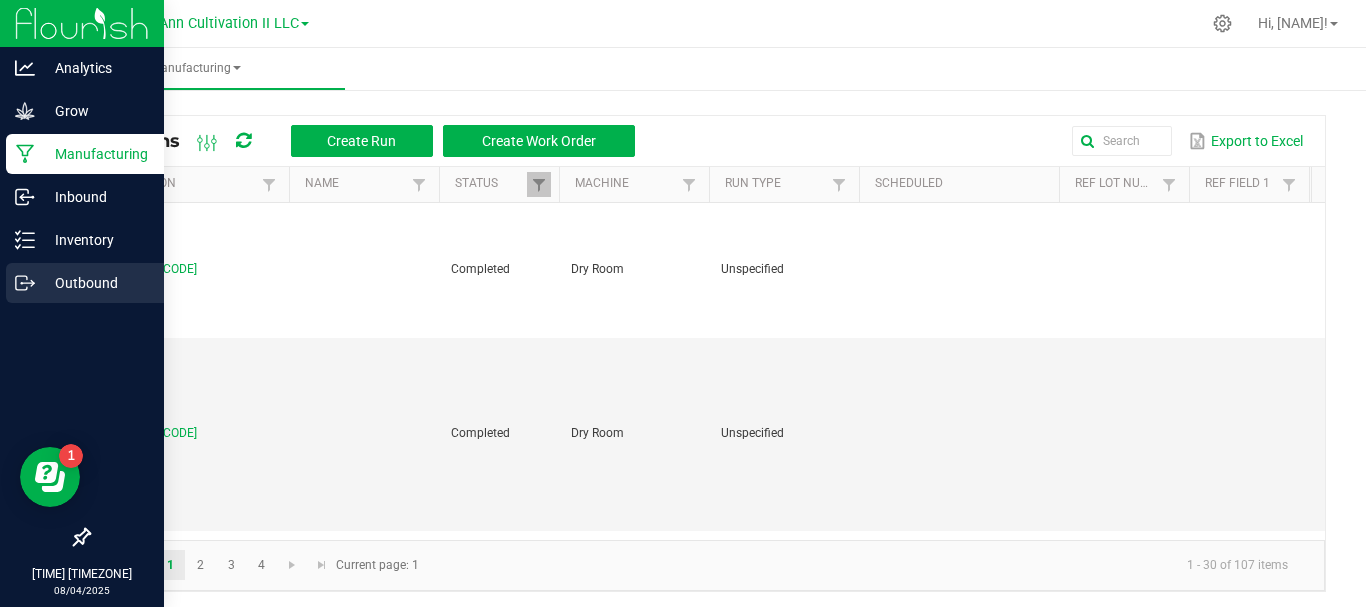 click on "Outbound" at bounding box center [95, 283] 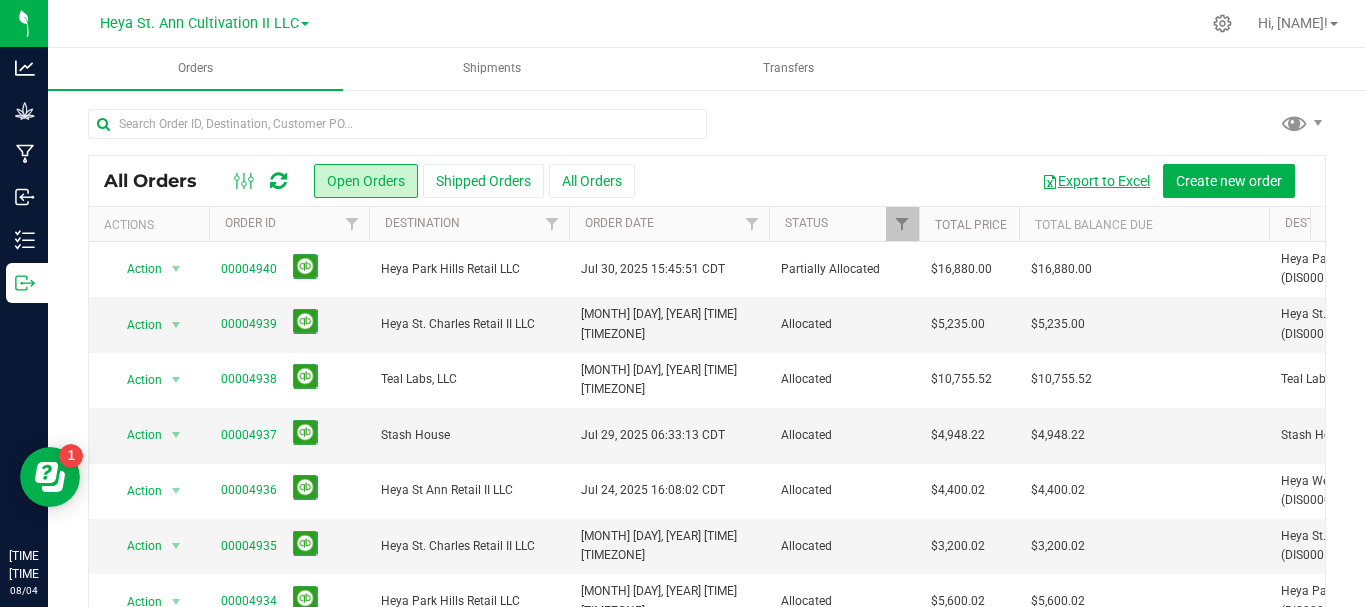 click on "Export to Excel" at bounding box center [1096, 181] 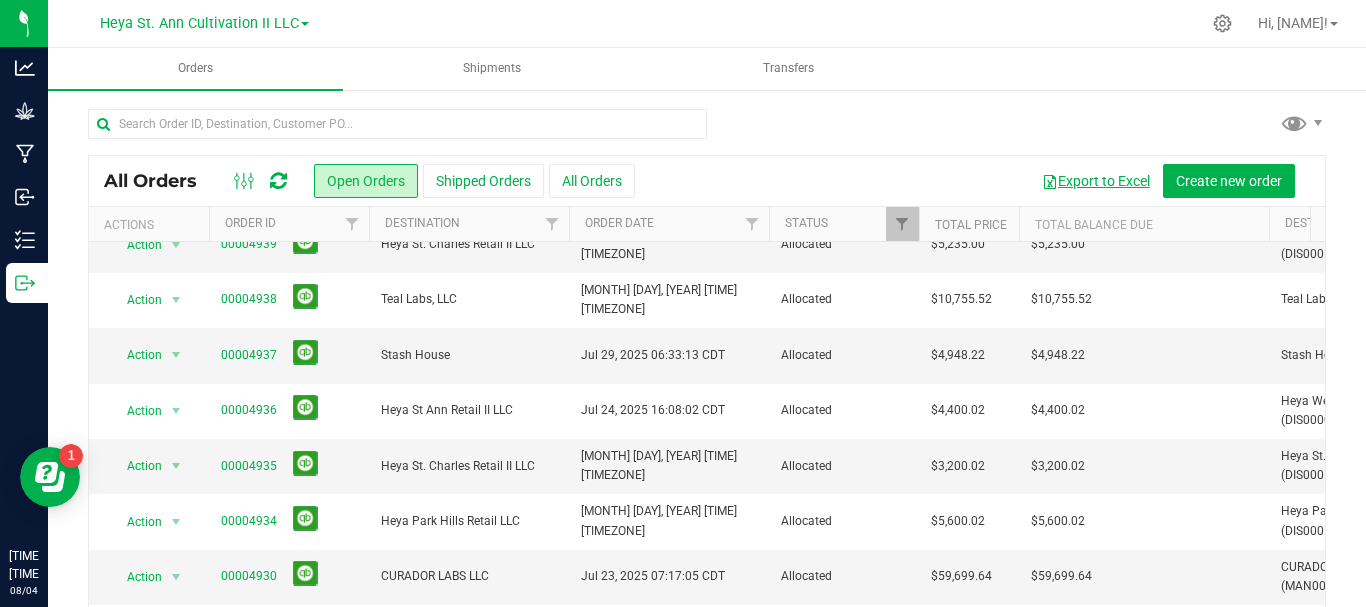 scroll, scrollTop: 0, scrollLeft: 0, axis: both 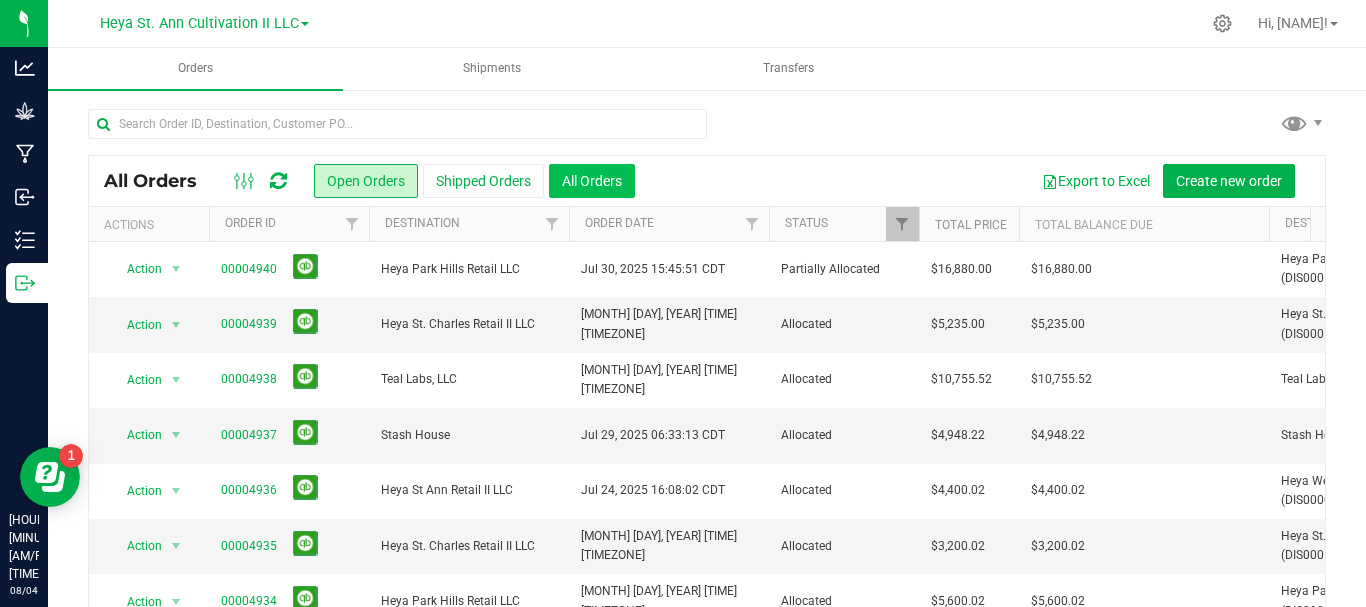click on "All Orders" at bounding box center (592, 181) 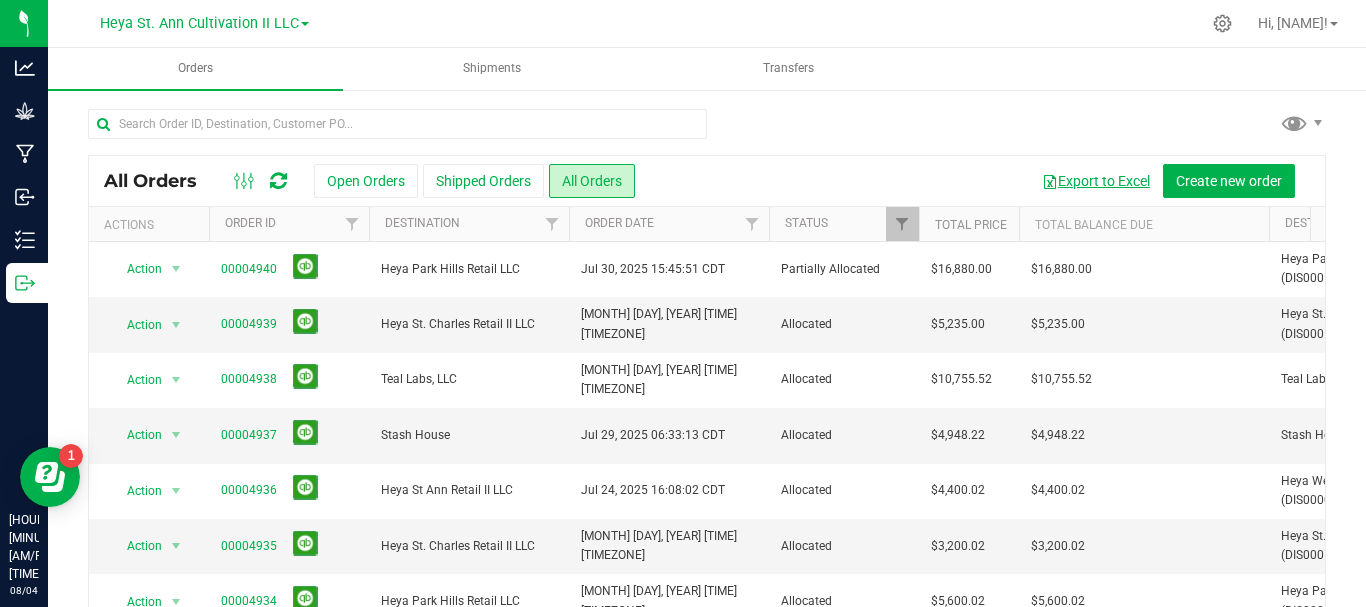 click on "Export to Excel" at bounding box center (1096, 181) 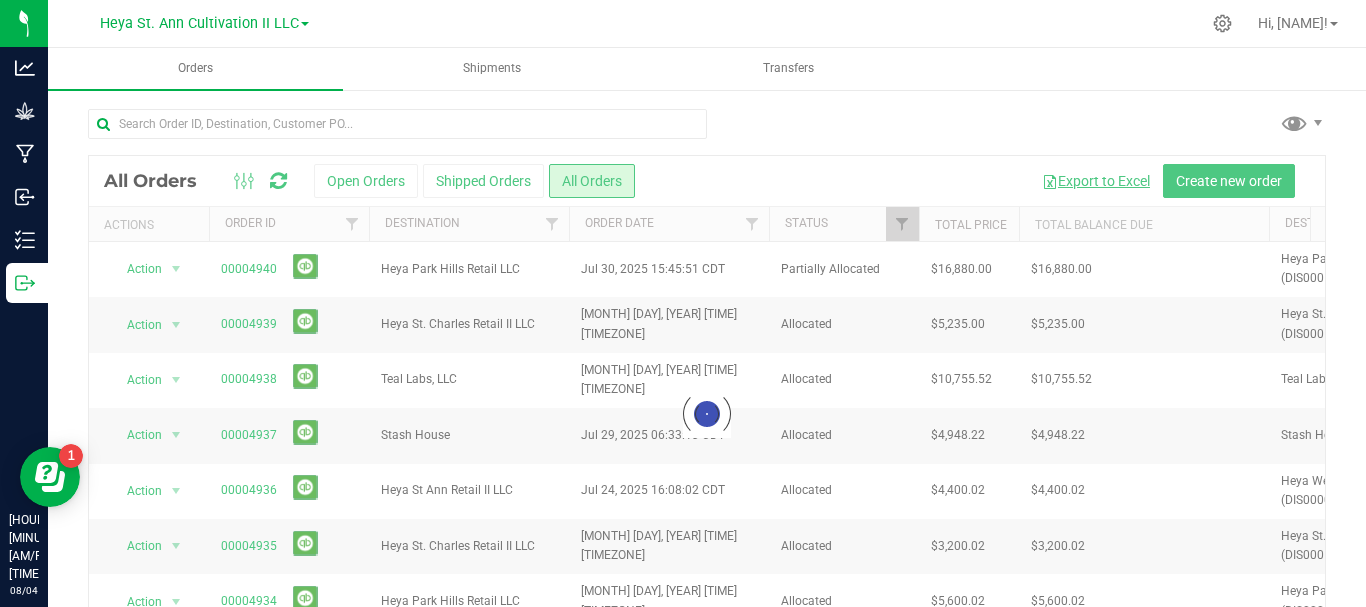 type 